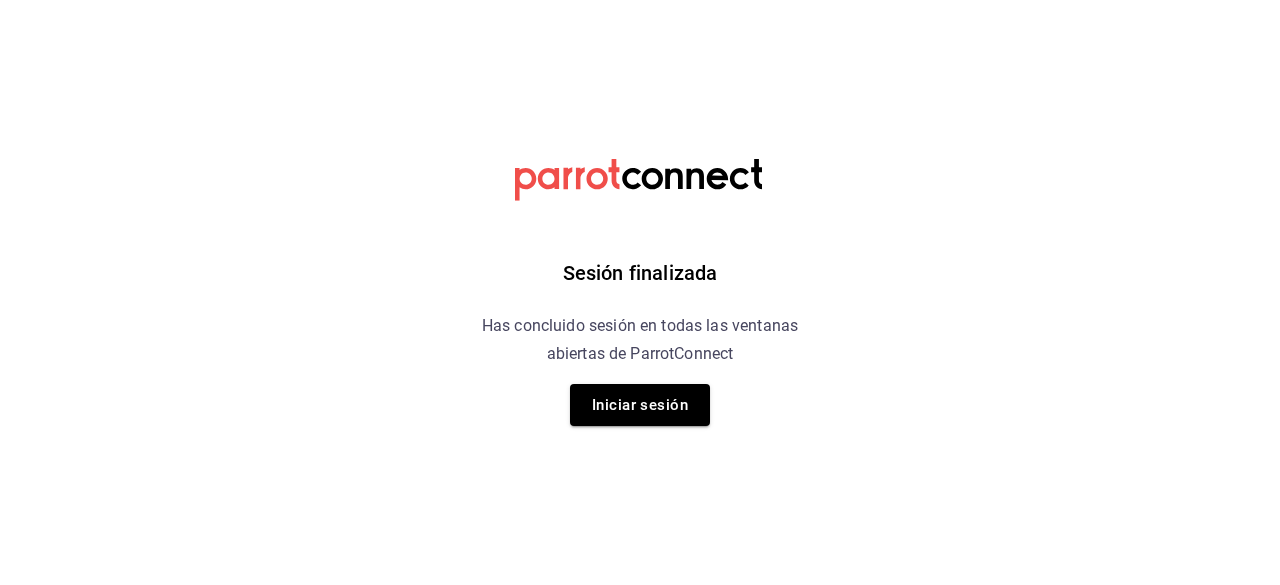 scroll, scrollTop: 0, scrollLeft: 0, axis: both 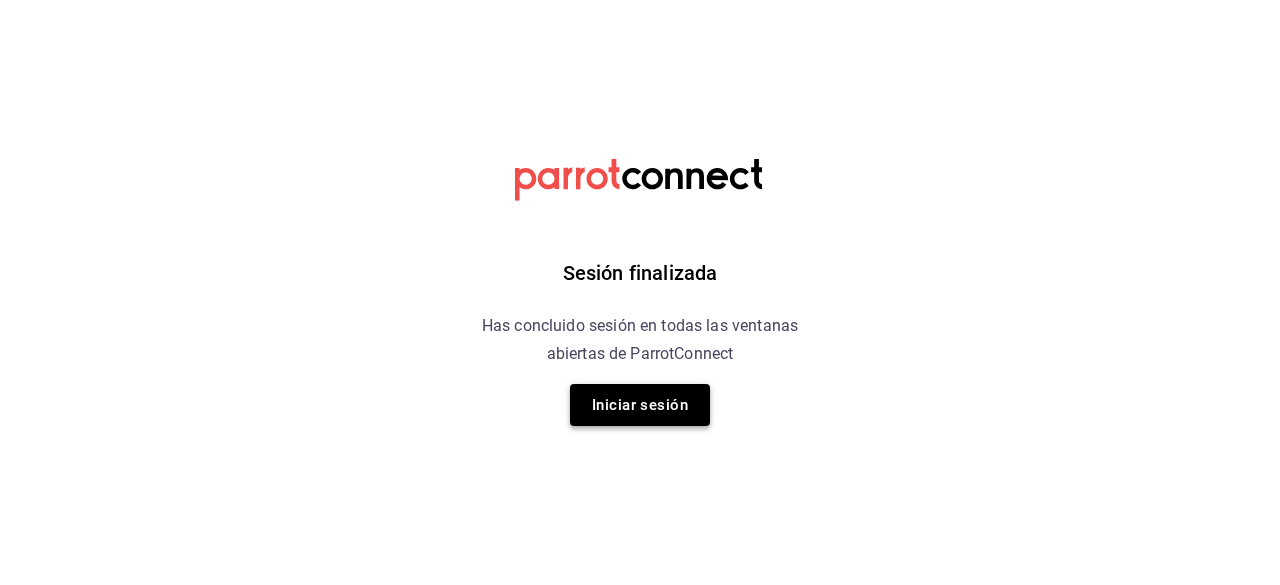 click on "Iniciar sesión" at bounding box center (640, 405) 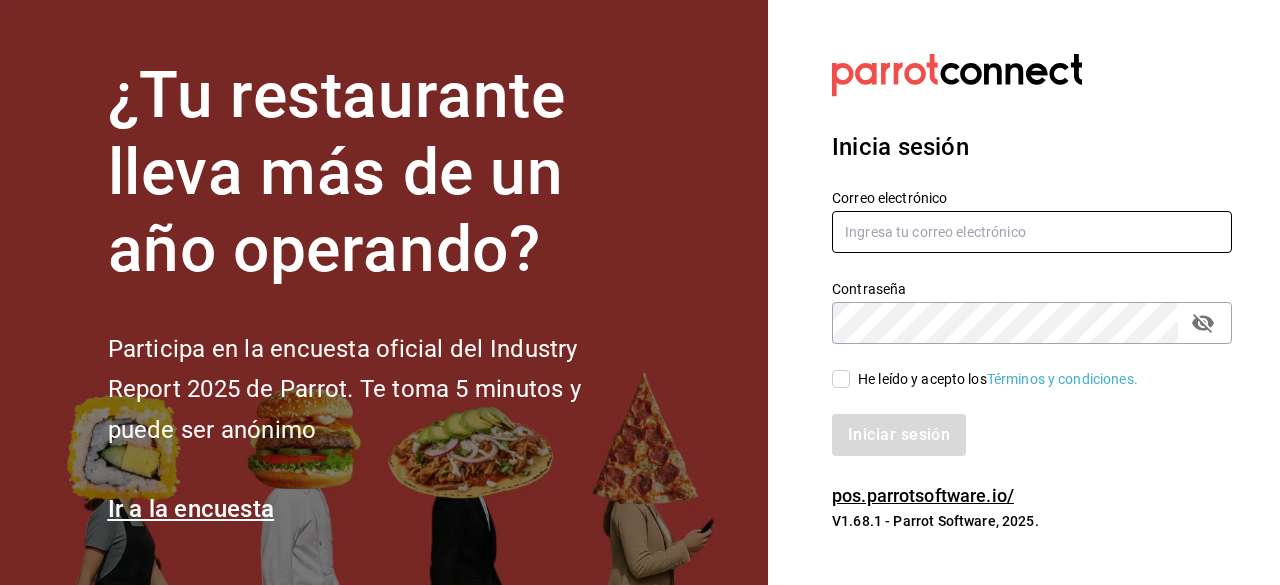 click at bounding box center [1032, 232] 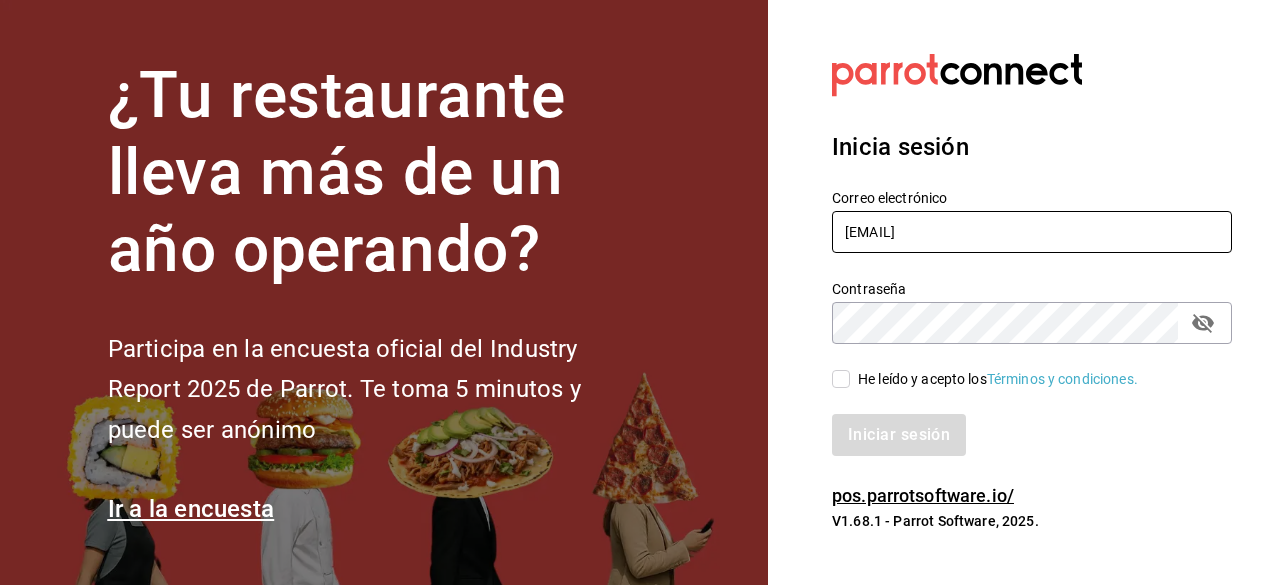 type on "checosgrill2016@gmail.com" 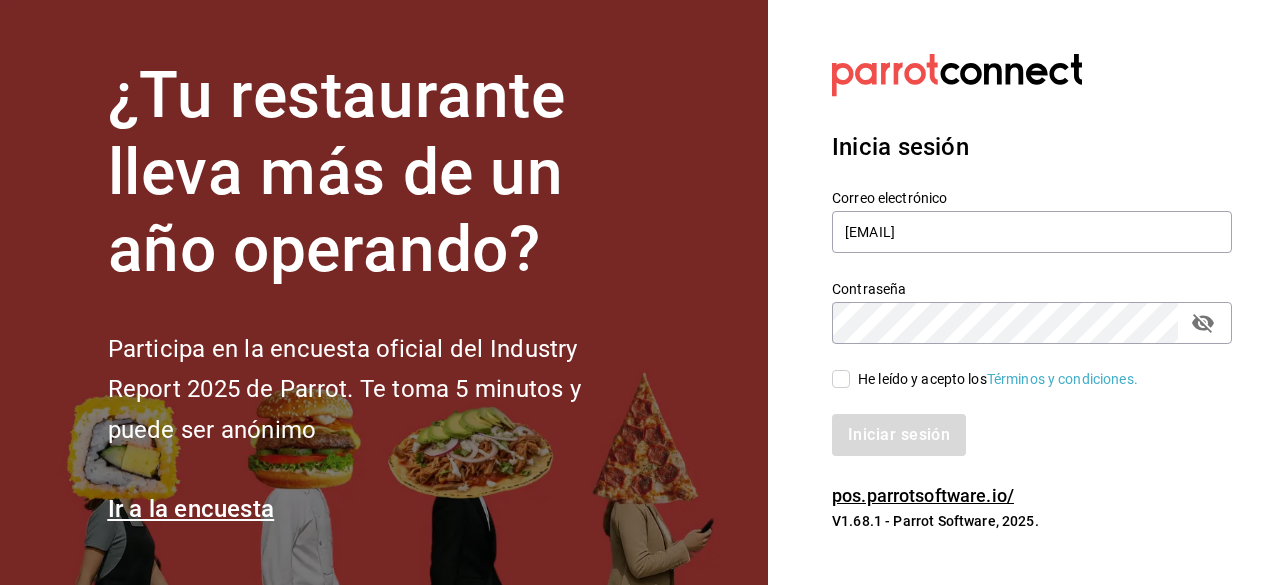 click on "He leído y acepto los  Términos y condiciones." at bounding box center [994, 379] 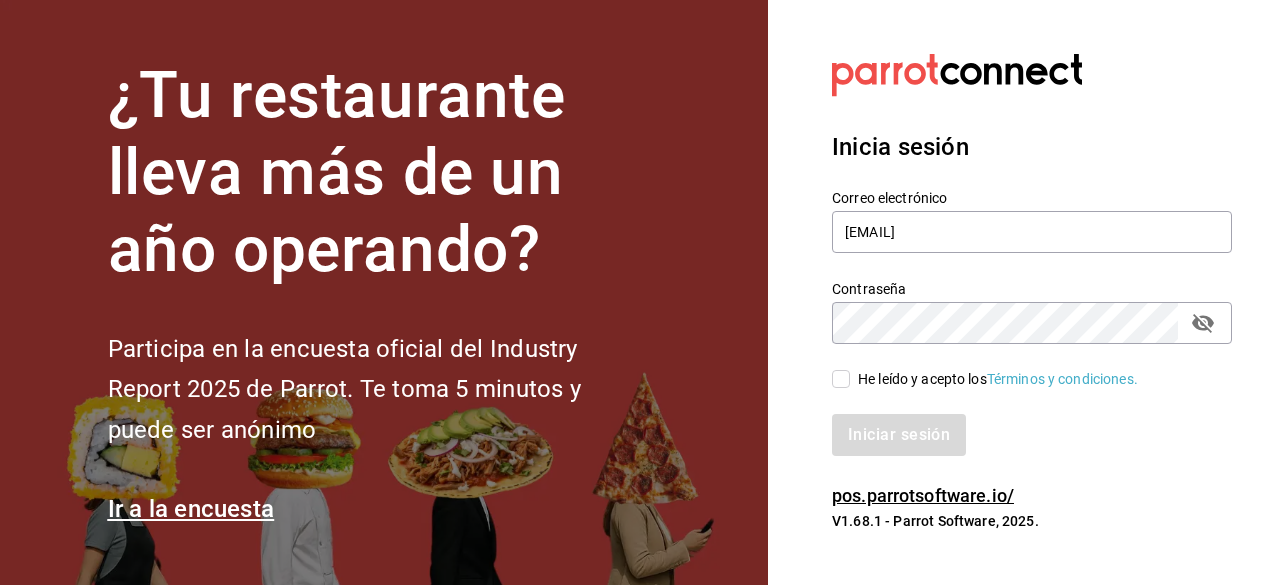 checkbox on "true" 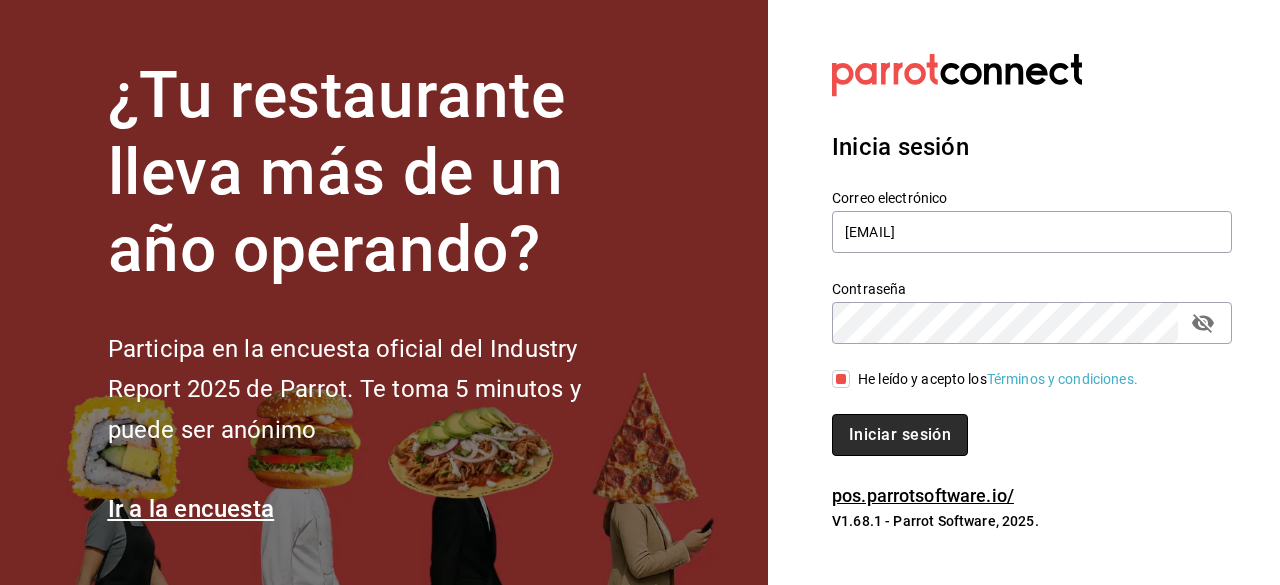 click on "Iniciar sesión" at bounding box center [900, 435] 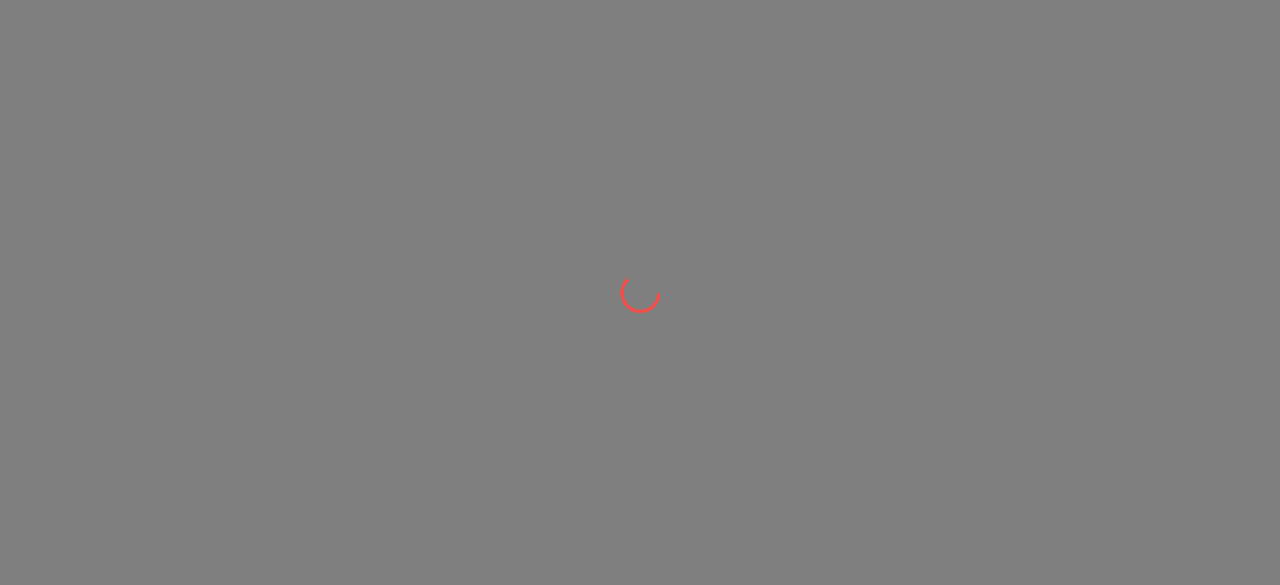 scroll, scrollTop: 0, scrollLeft: 0, axis: both 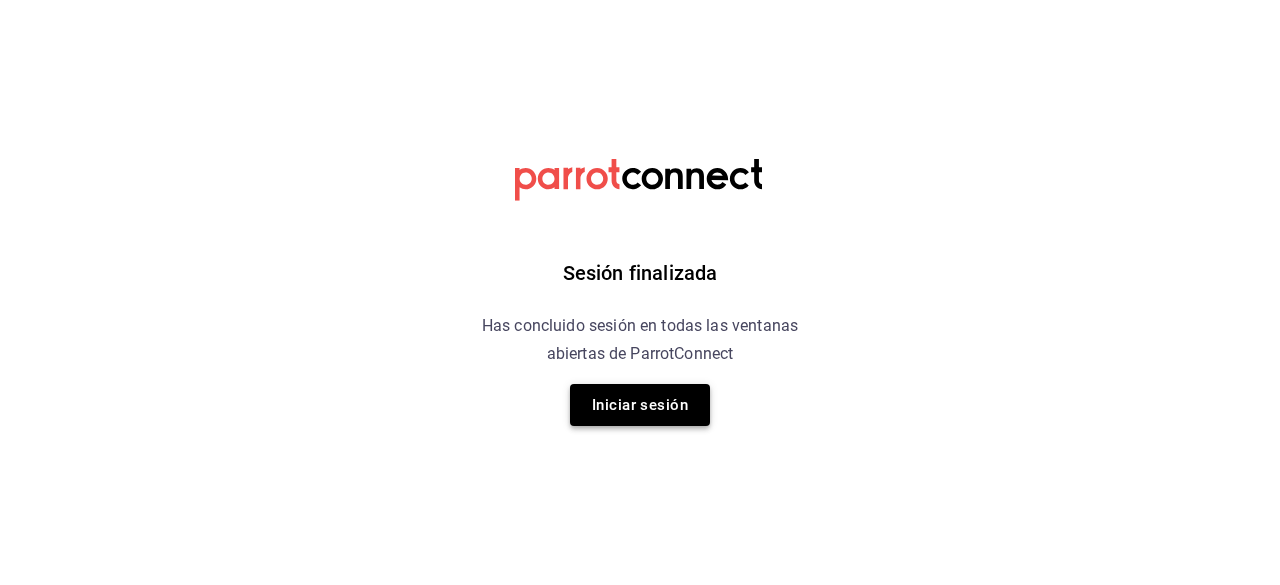 click on "Iniciar sesión" at bounding box center [640, 405] 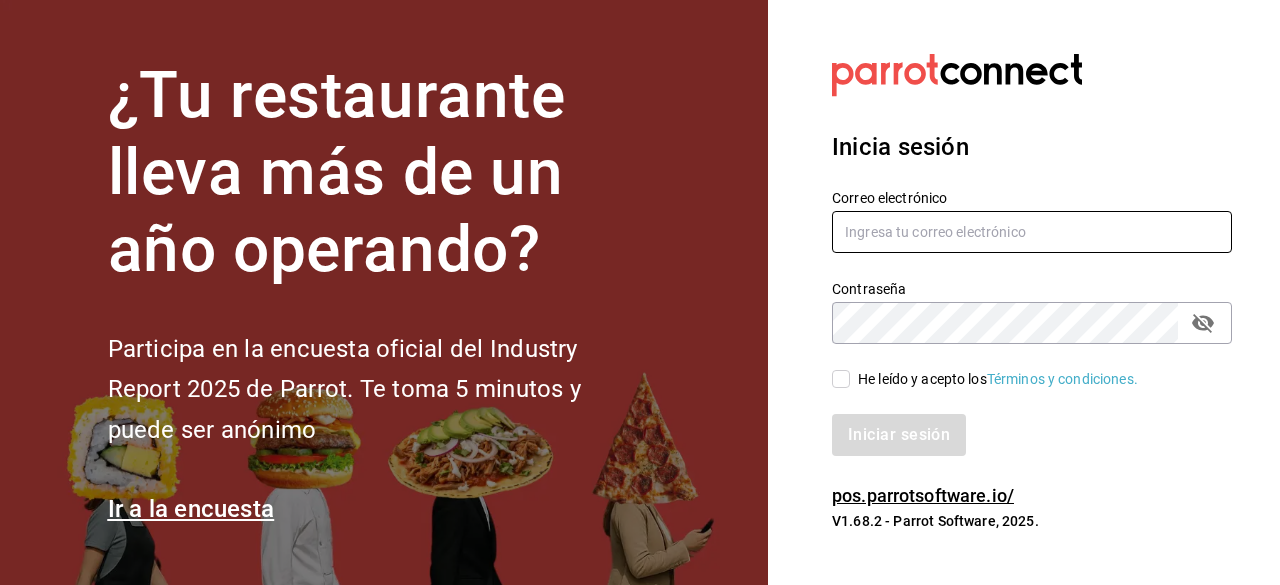 click at bounding box center (1032, 232) 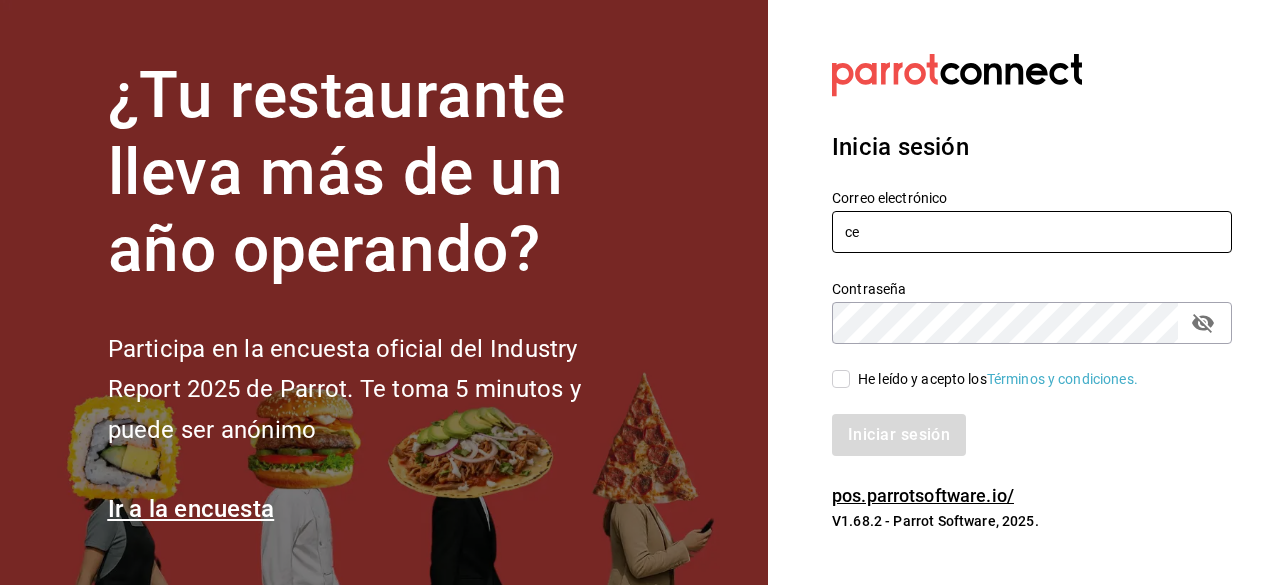 type on "c" 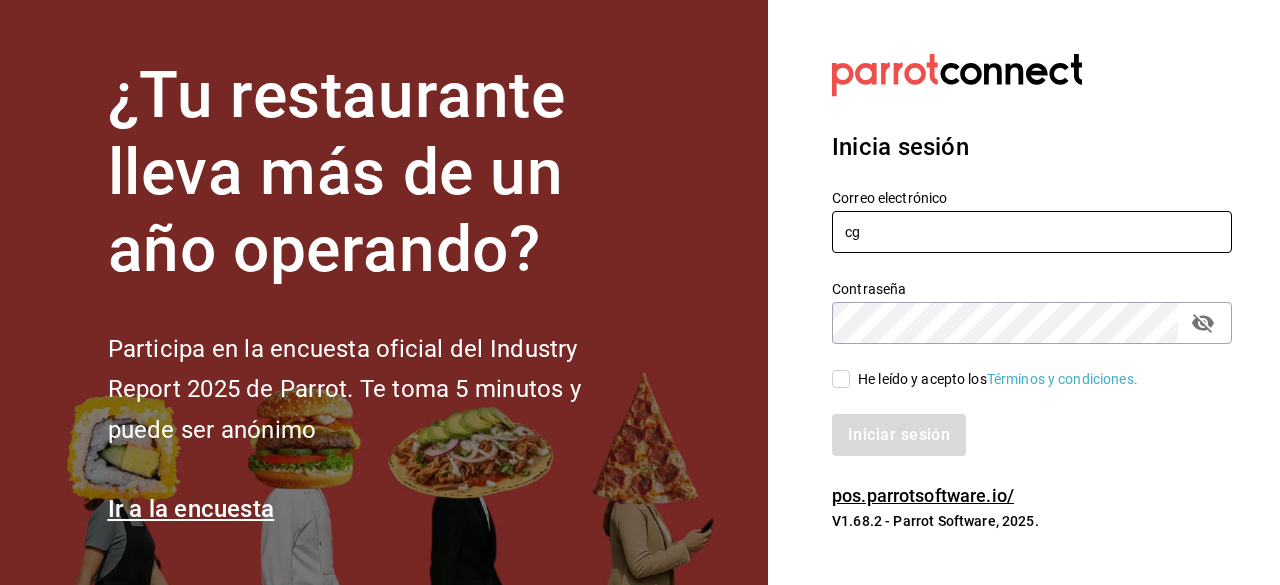 type on "c" 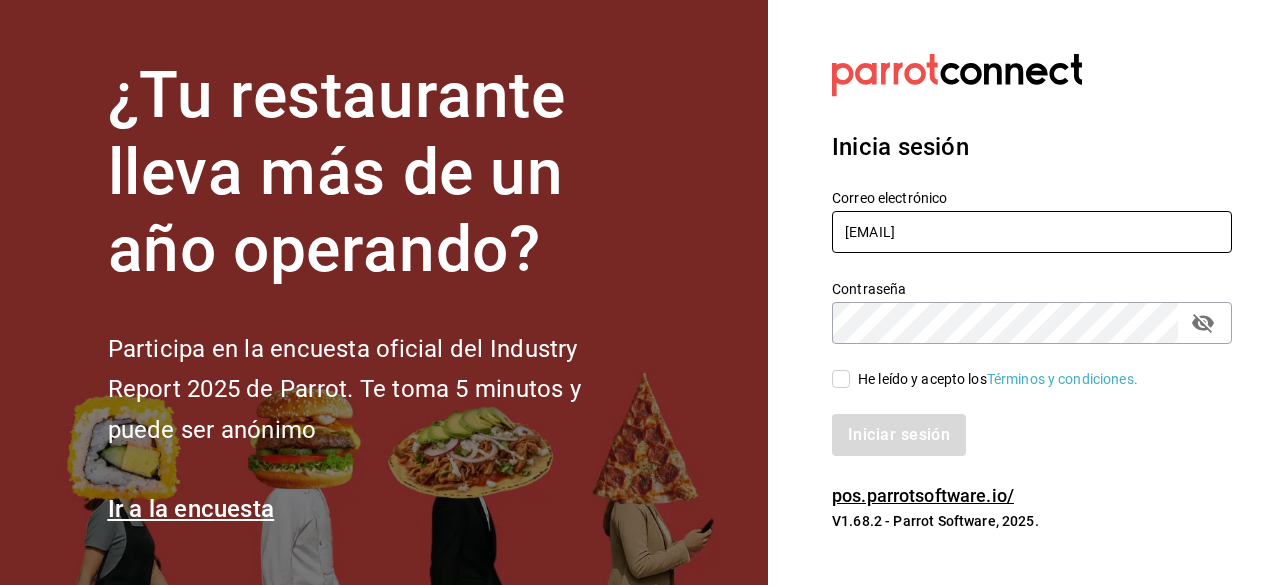type on "checosgrill2016@gmail.com" 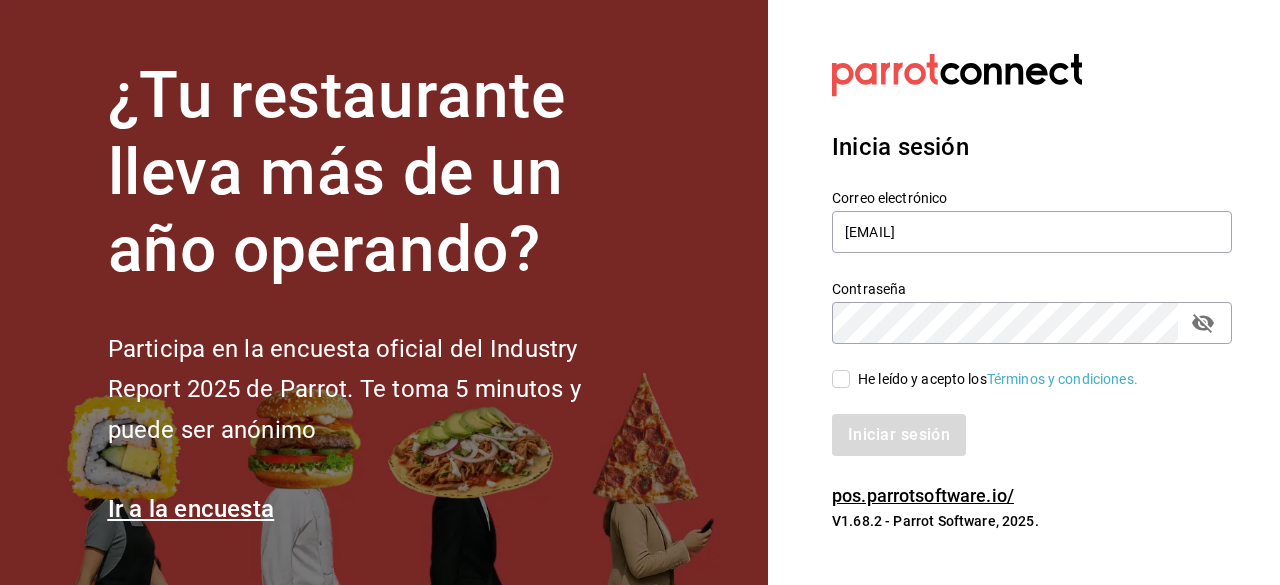 click on "He leído y acepto los  Términos y condiciones." at bounding box center [841, 379] 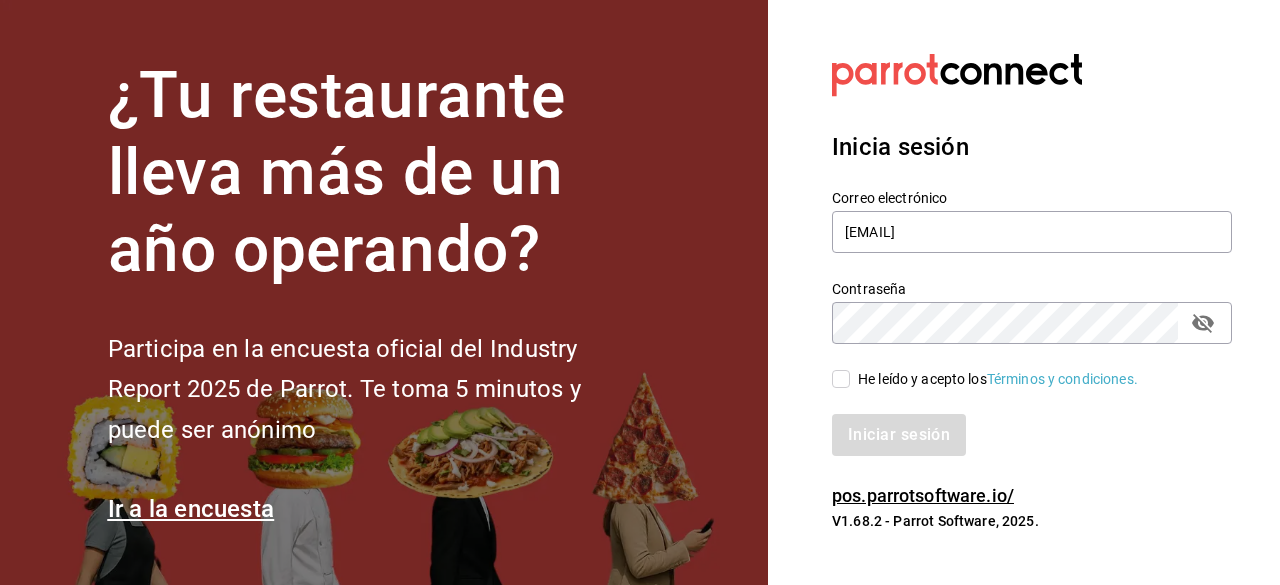 checkbox on "true" 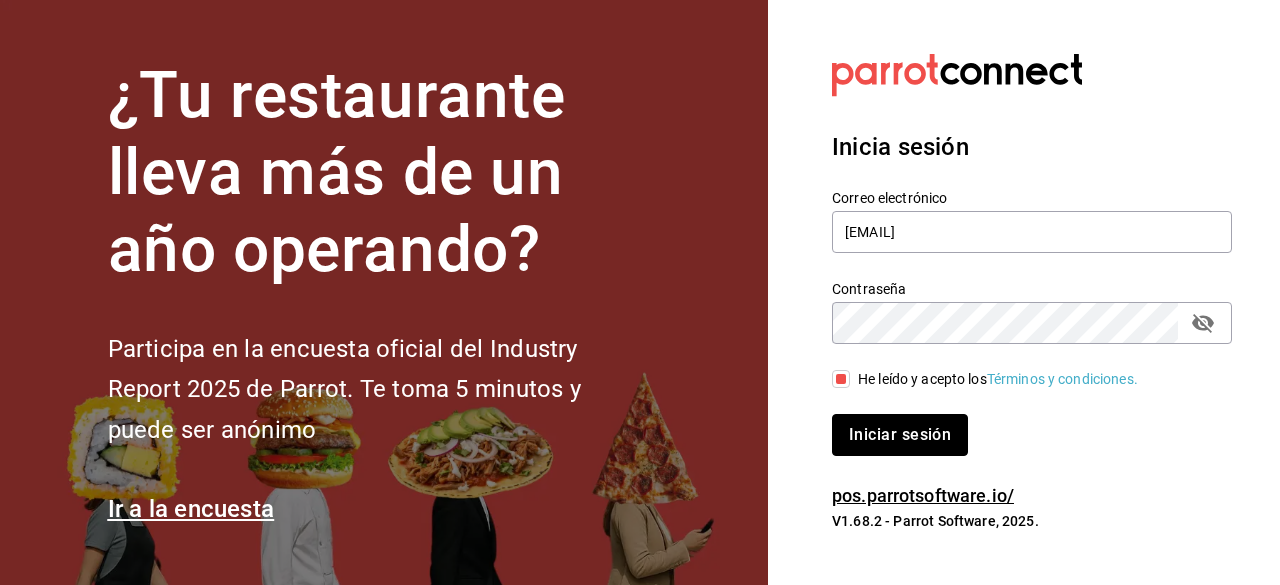 click on "Iniciar sesión" at bounding box center [900, 435] 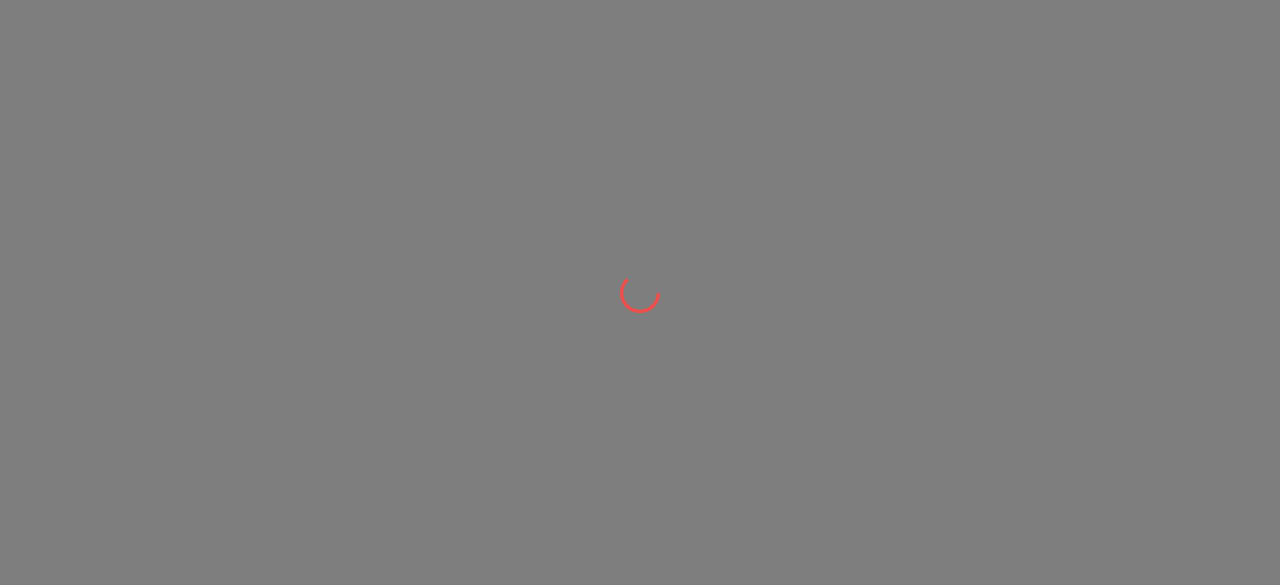 scroll, scrollTop: 0, scrollLeft: 0, axis: both 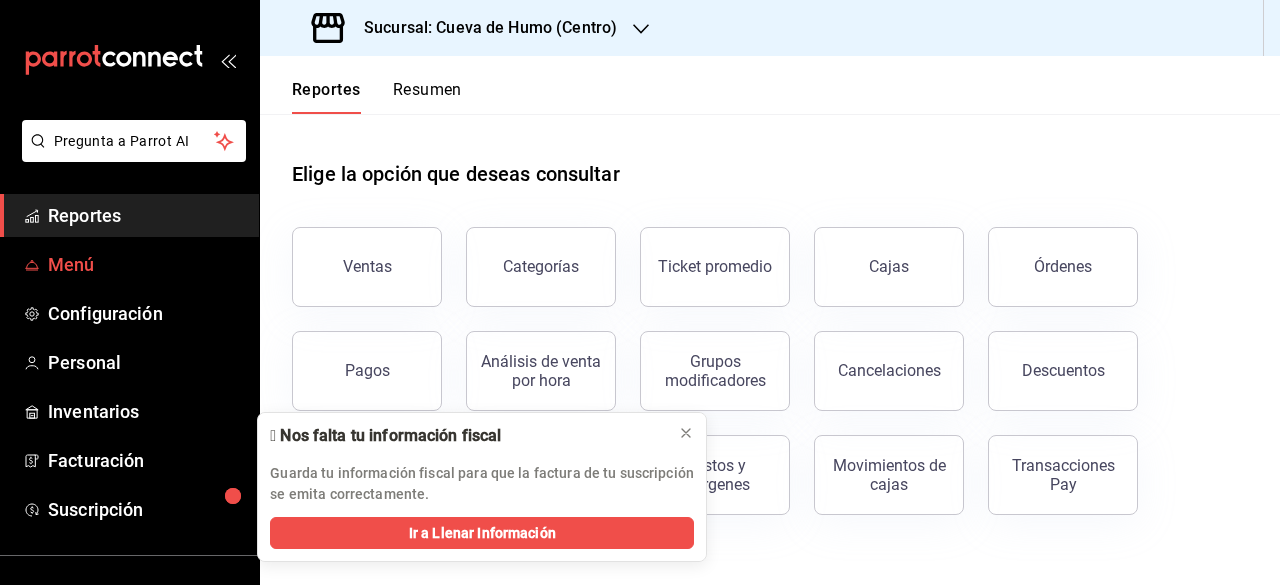 click on "Menú" at bounding box center (145, 264) 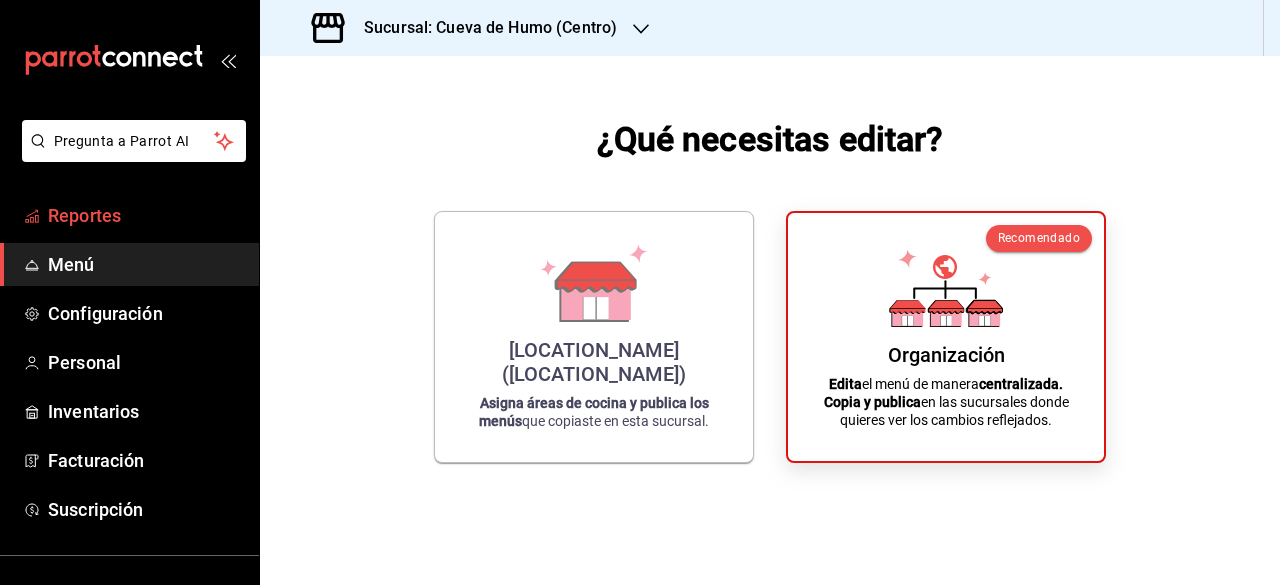 click on "Reportes" at bounding box center (145, 215) 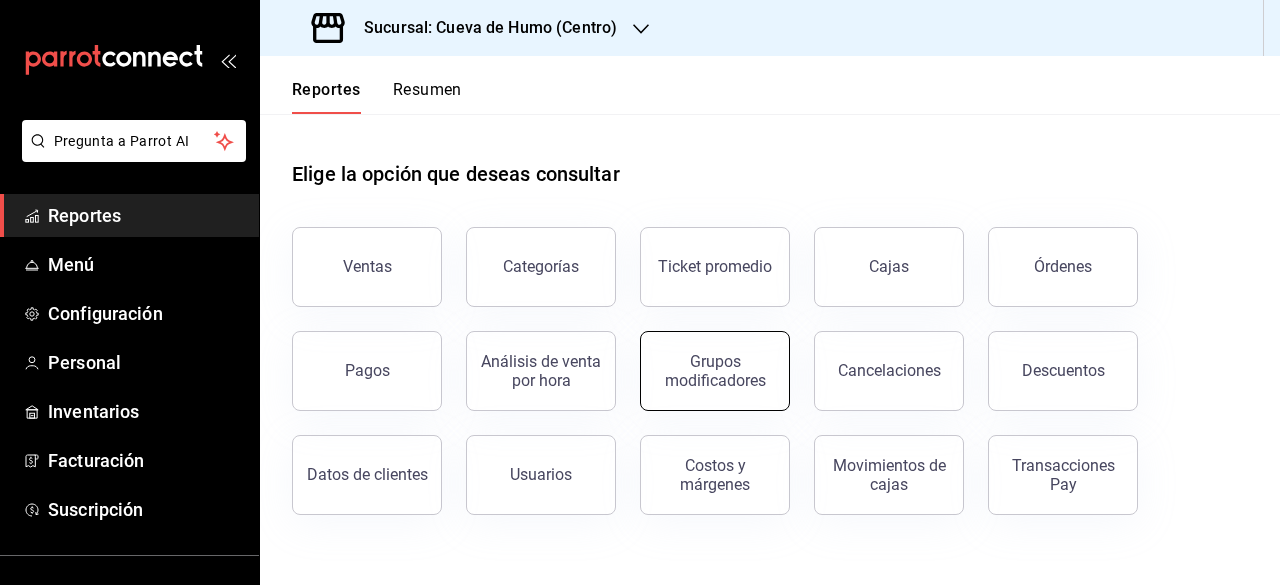 click on "Grupos modificadores" at bounding box center (715, 371) 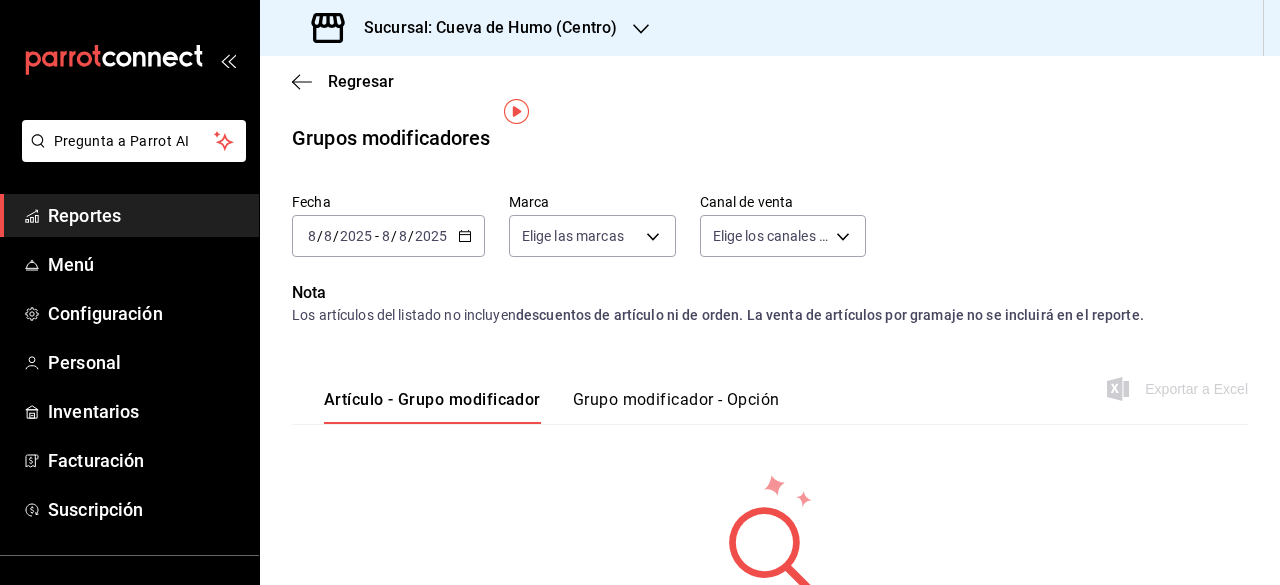 scroll, scrollTop: 0, scrollLeft: 0, axis: both 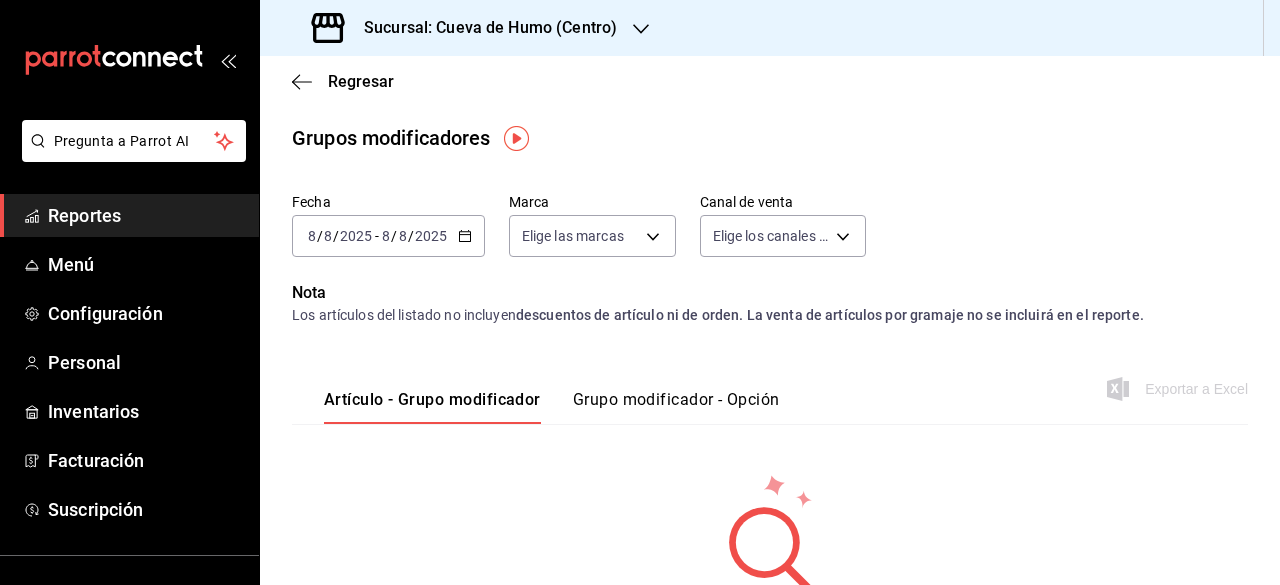 click on "Reportes" at bounding box center (145, 215) 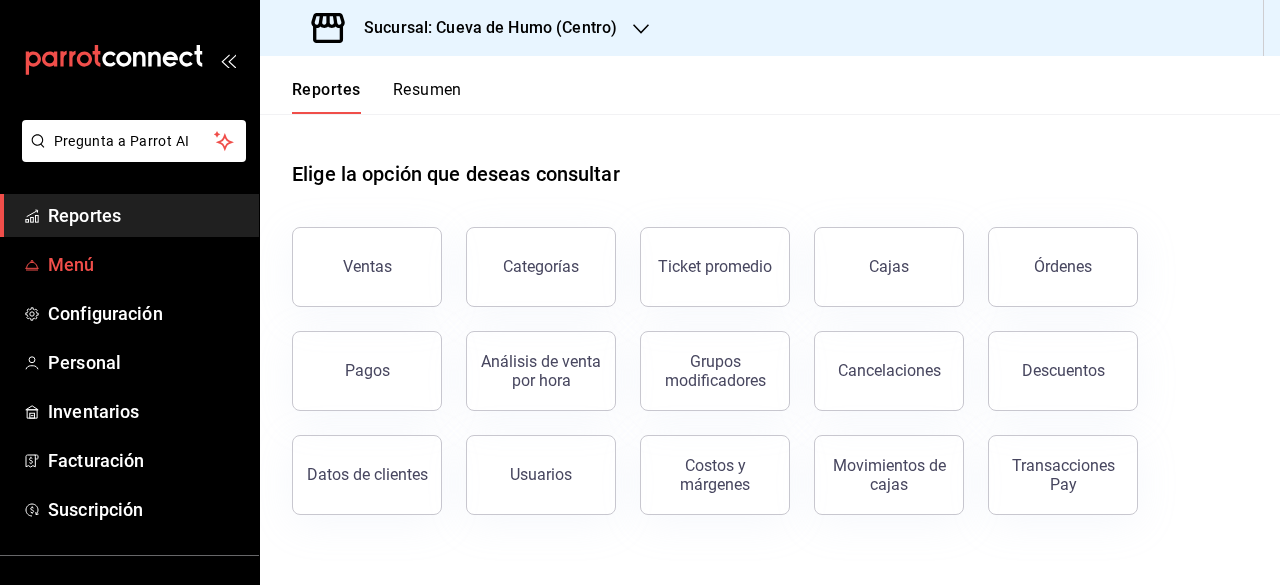click on "Menú" at bounding box center (145, 264) 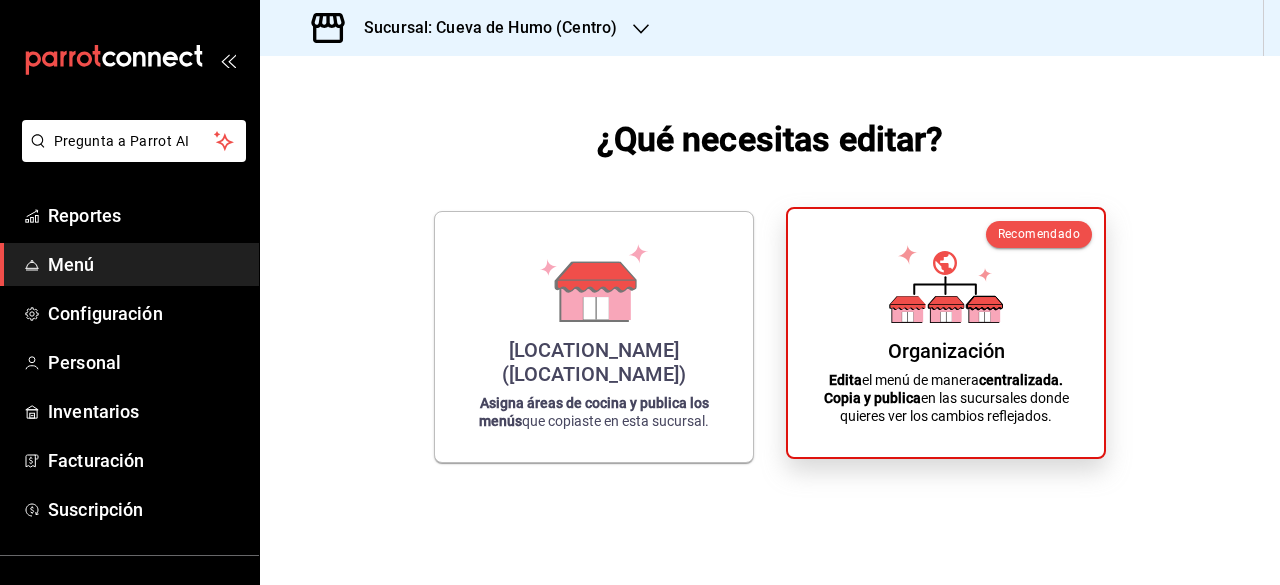 click on "Organización" at bounding box center [946, 351] 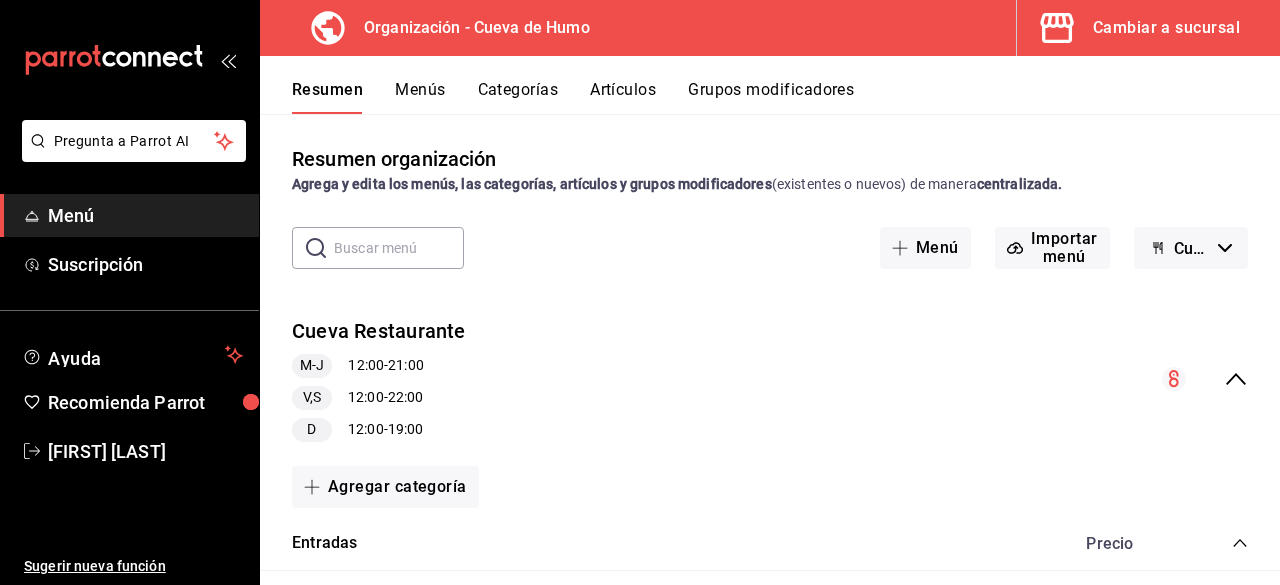 scroll, scrollTop: 0, scrollLeft: 0, axis: both 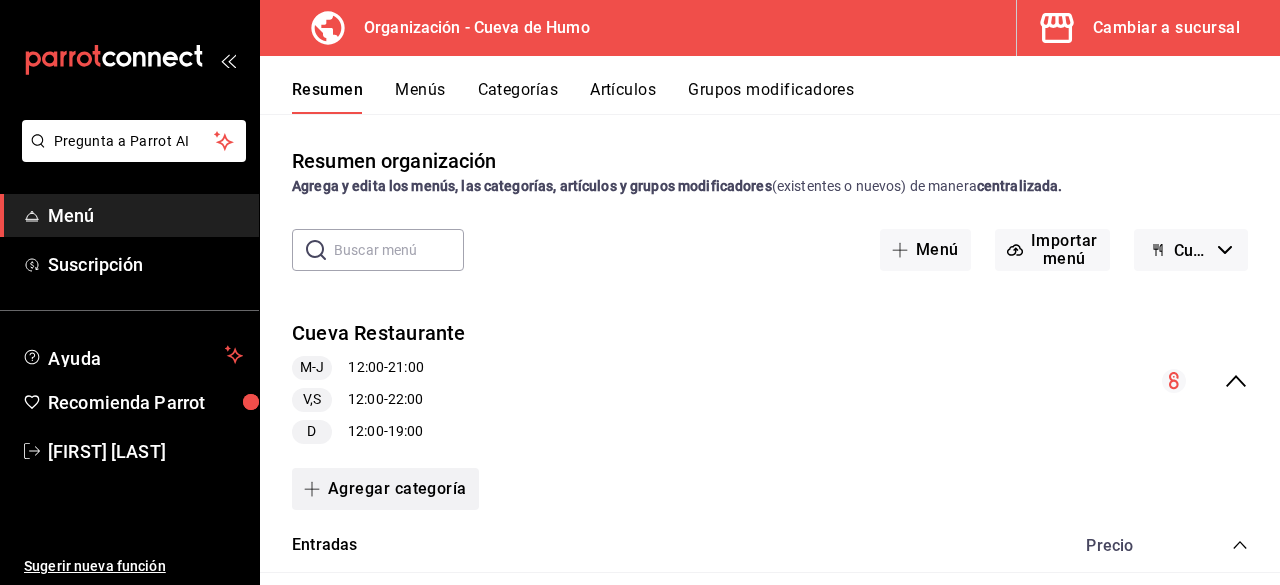 click on "Agregar categoría" at bounding box center (385, 489) 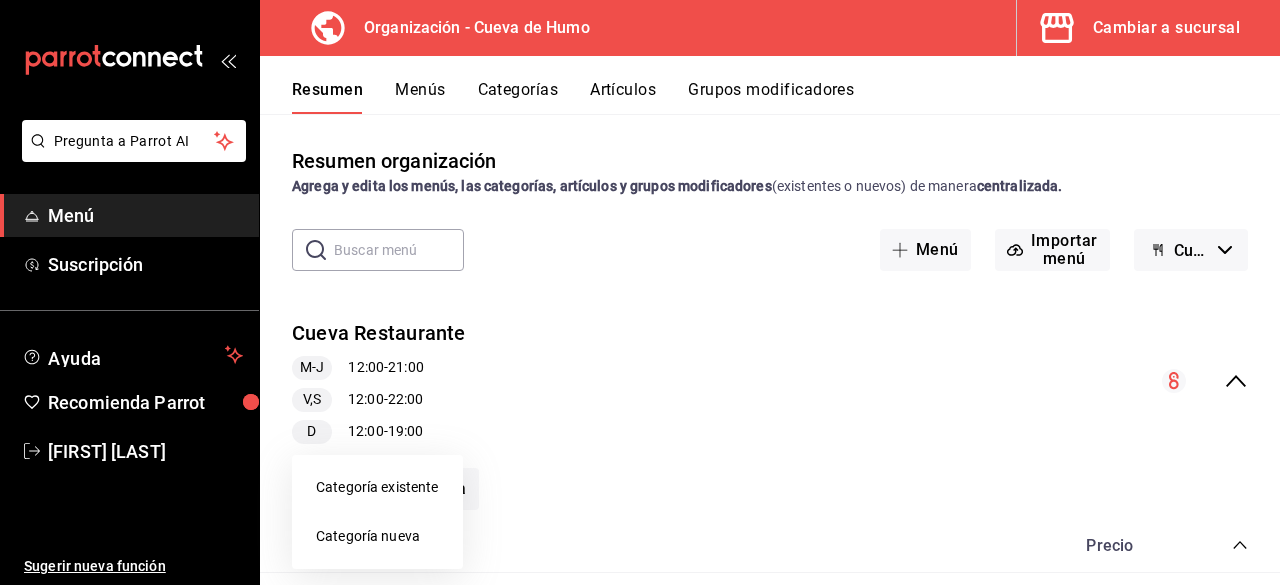 click at bounding box center [640, 292] 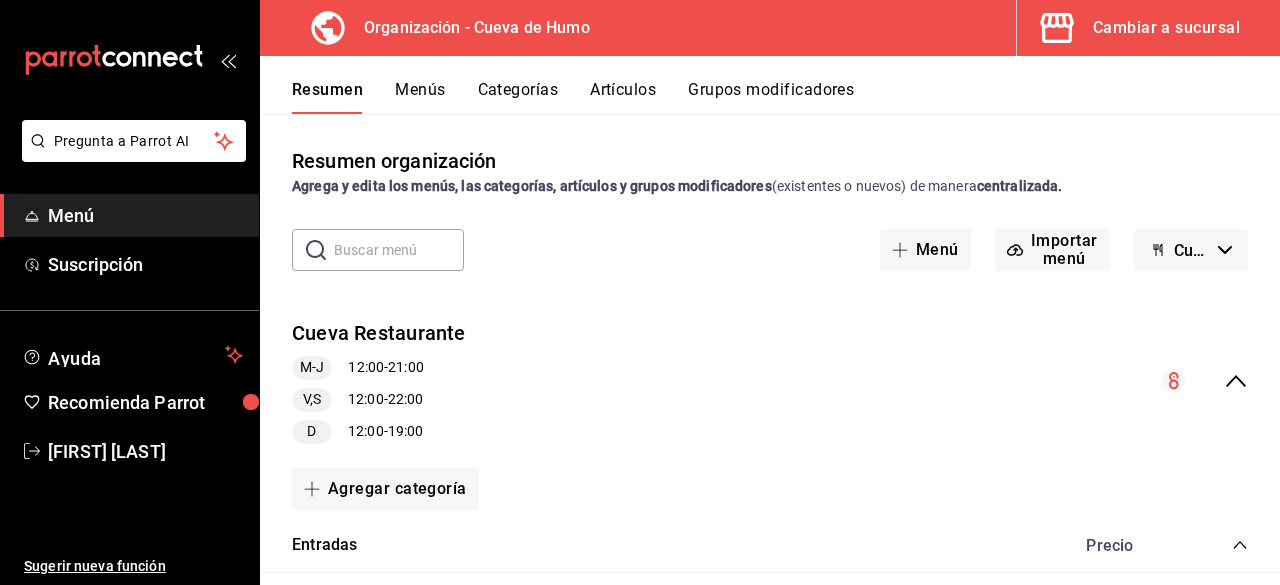 click on "Menú" at bounding box center [145, 215] 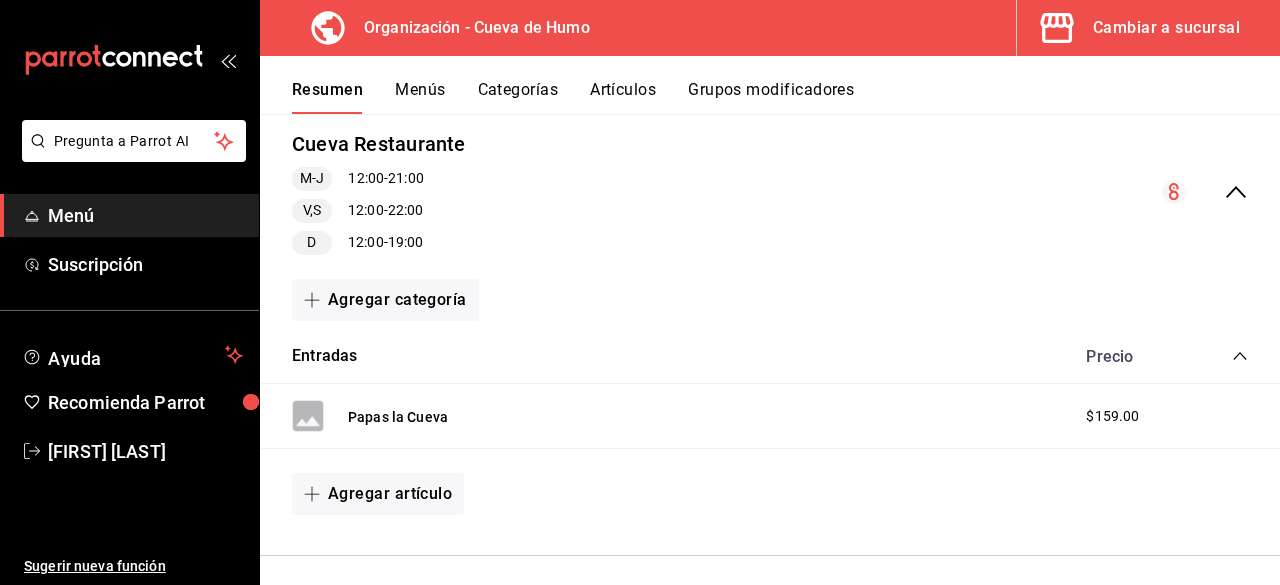 scroll, scrollTop: 325, scrollLeft: 0, axis: vertical 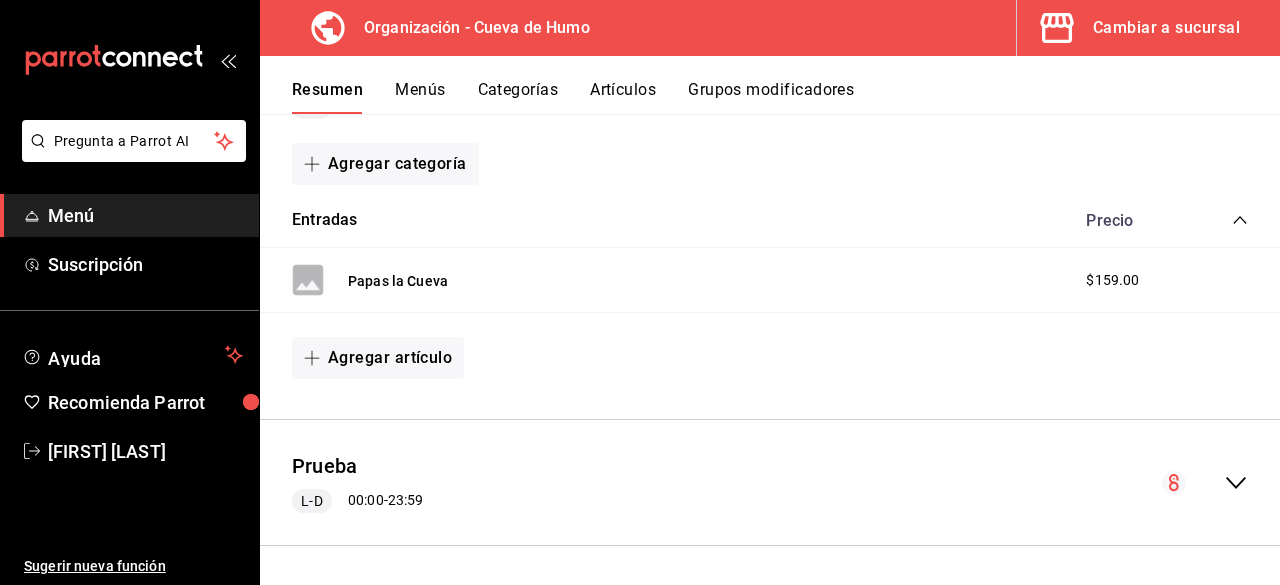 click on "Cueva Restaurante M-J 12:00  -  21:00 V,S 12:00  -  22:00 D 12:00  -  19:00 Agregar categoría Entradas Precio Papas la Cueva $159.00 Agregar artículo Prueba L-D 00:00  -  23:59 Agregar categoría" at bounding box center (770, 274) 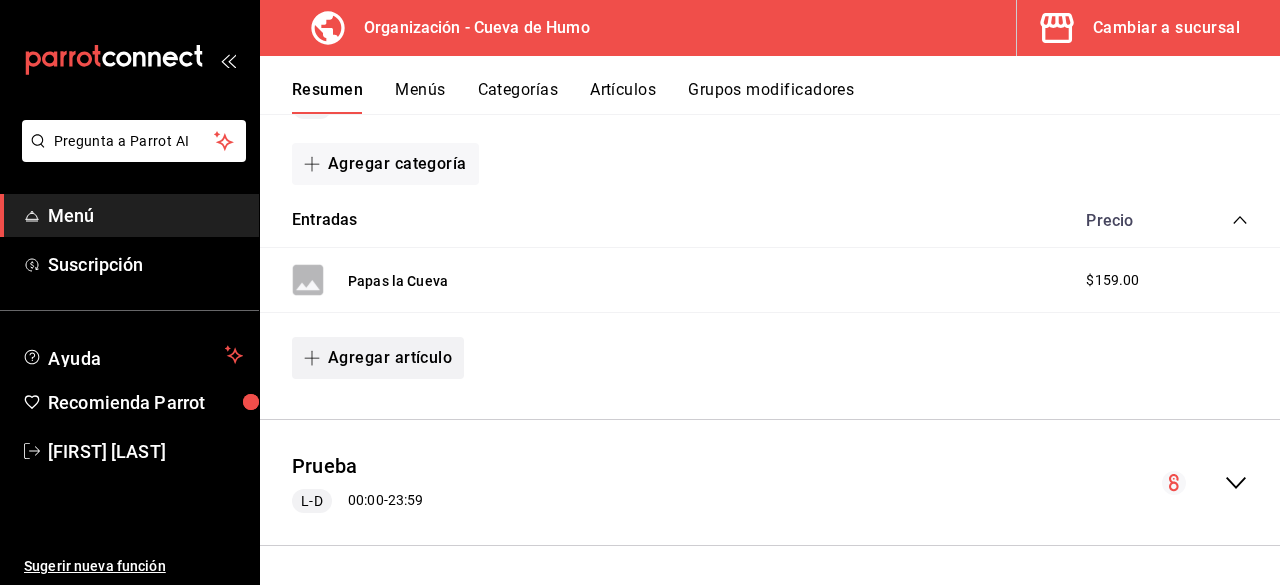 click on "Agregar artículo" at bounding box center [378, 358] 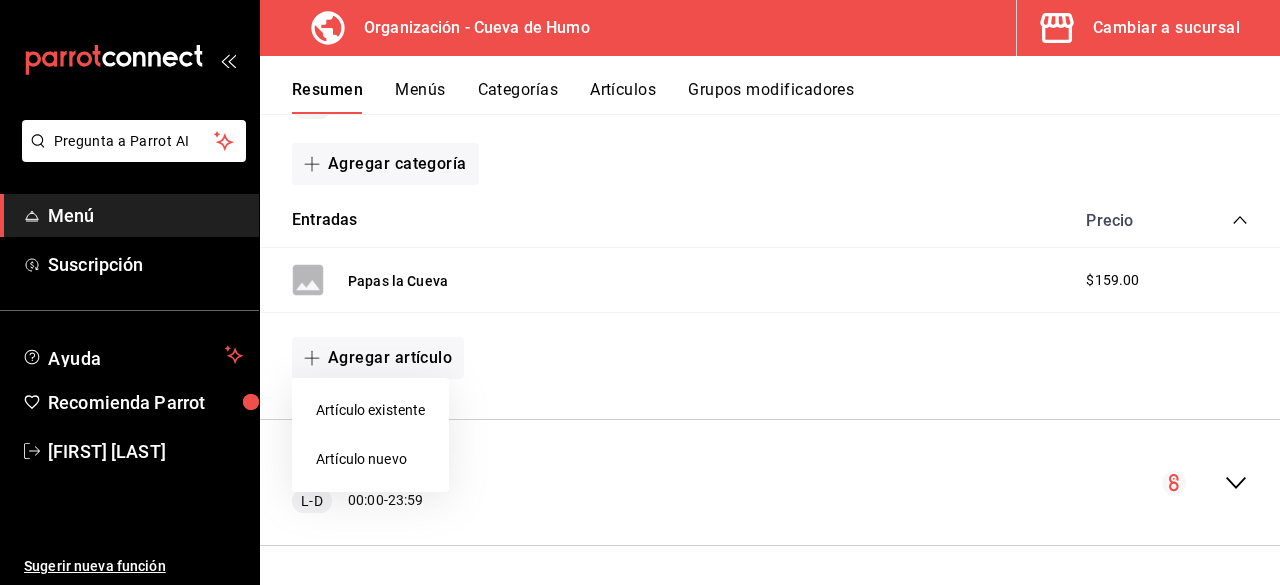 click on "Artículo nuevo" at bounding box center (370, 459) 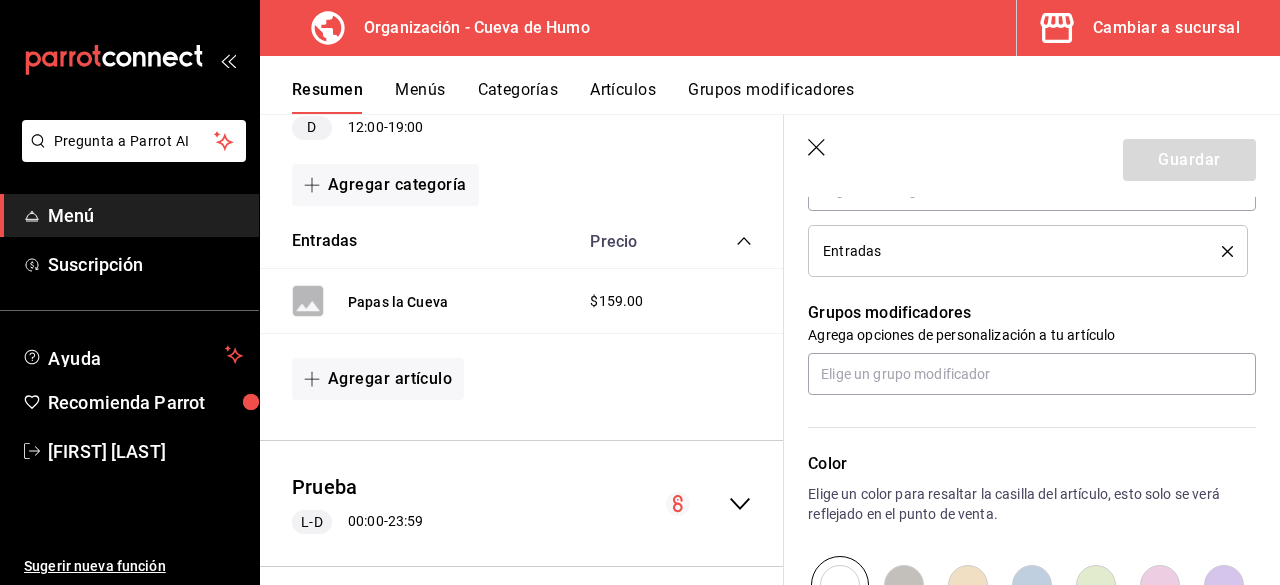 scroll, scrollTop: 1078, scrollLeft: 0, axis: vertical 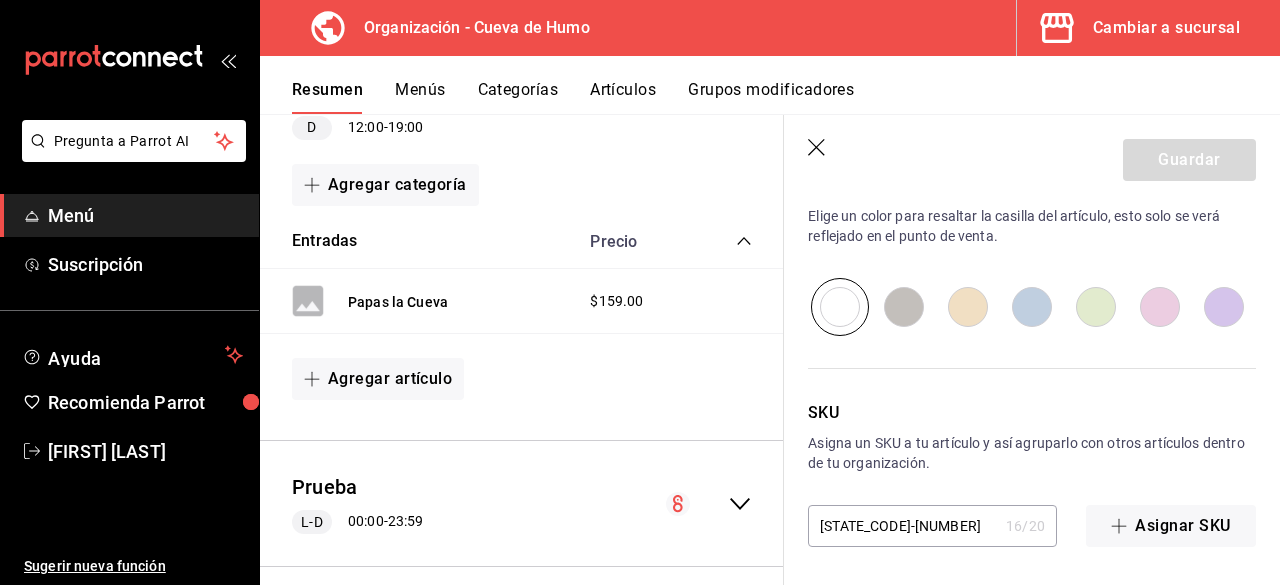 click on "Menú" at bounding box center [145, 215] 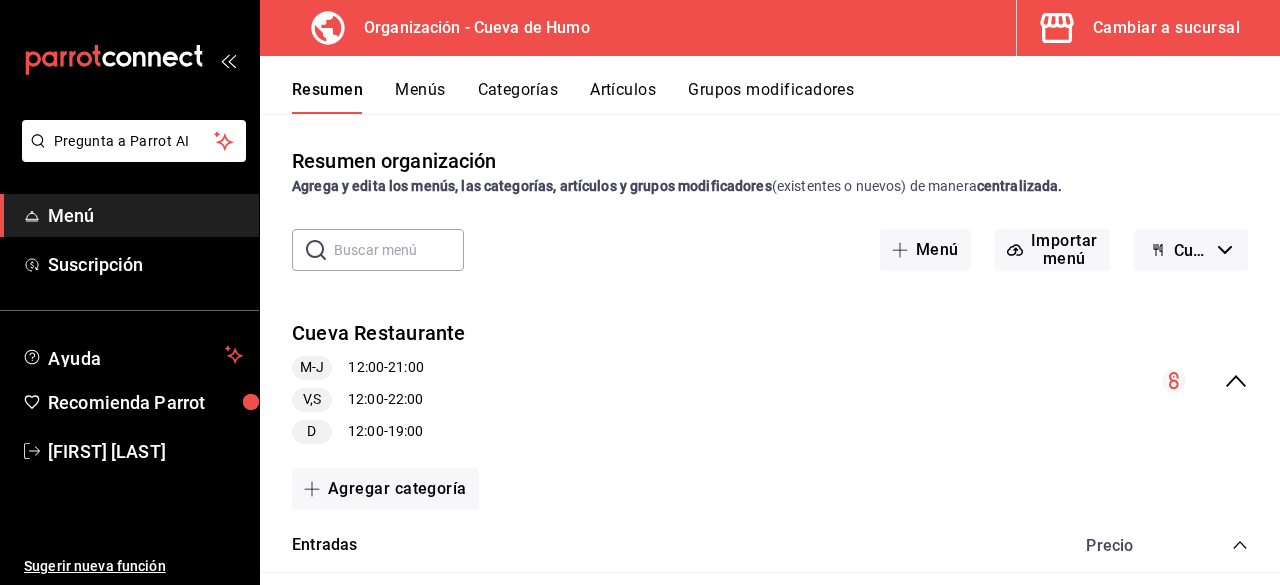 click 